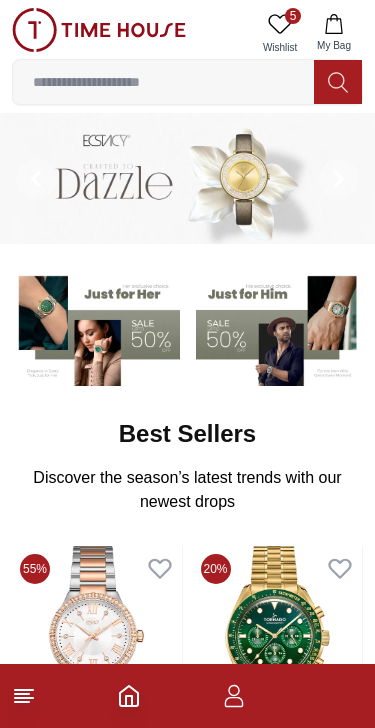 scroll, scrollTop: 0, scrollLeft: 0, axis: both 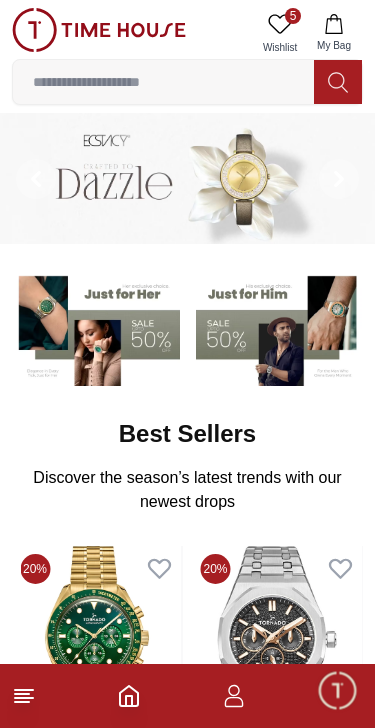 click 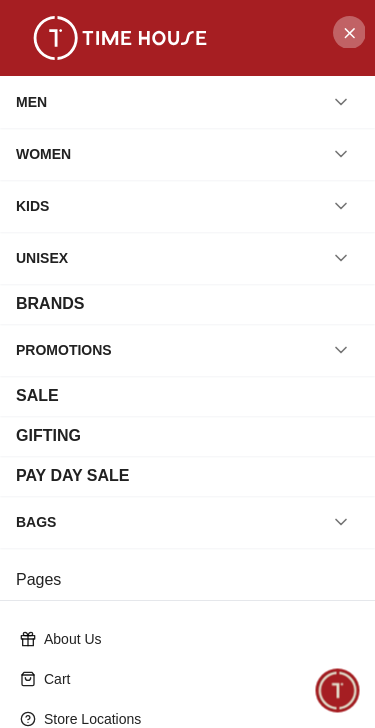 click 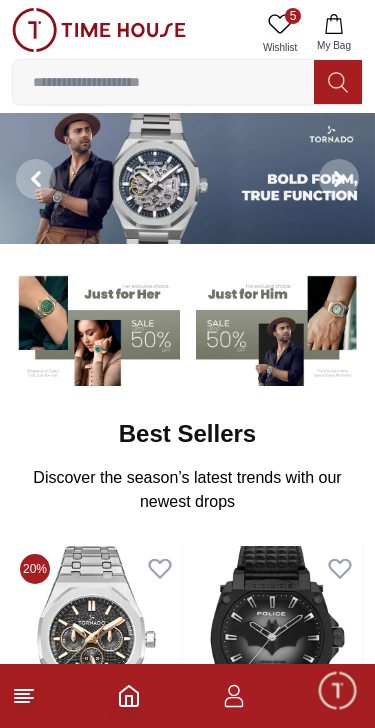 click at bounding box center [280, 327] 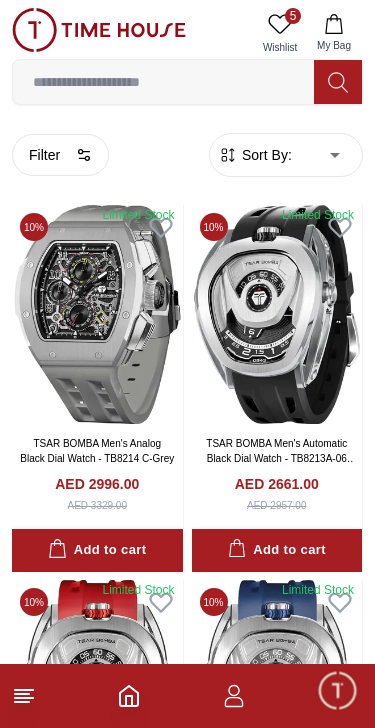 click on "100% Genuine products with International Warranty Shop From UAE | العربية | Currency | 5 Wishlist My Bag Help Our Stores My Account 5 Wishlist My Bag Home Filter By Clear Brands Quantum Lee Cooper Slazenger Kenneth Scott Astro Ecstacy Tornado CASIO CITIZEN GUESS ORIENT Police Ducati CERRUTI 1881 G-Shock Tsar Bomba Ciga Design Color Black Green Blue Red Dark Blue Silver Silver / Black Orange Rose Gold Grey White White / Rose Gold Silver / Silver Dark Blue / Silver Silver / Gold Silver / Rose Gold Black / Black Black / Silver Black / Rose Gold Gold Yellow Brown White / Silver Light Blue Black /Rose Gold Black /Grey Black /Red Black /Black Black / Rose Gold / Black Rose Gold / Black Rose Gold / Black / Black Pink Green /Silver Purple Silver Silver Silver / Blue Green / Green Blue / Black Blue / Blue Titanum Navy Blue Military Green Blue / Silver Champagne White / Gold Black Ivory Green / Silver Blue Army Green Camouflage Silver / White / Rose Gold Black / Blue Clasp 1" at bounding box center [187, 2074] 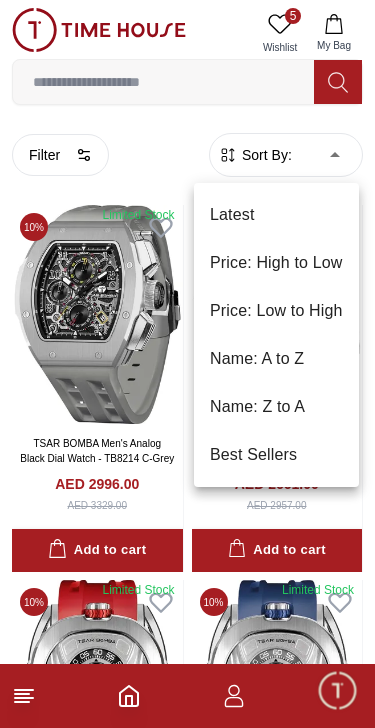 click on "Price: Low to High" at bounding box center (276, 311) 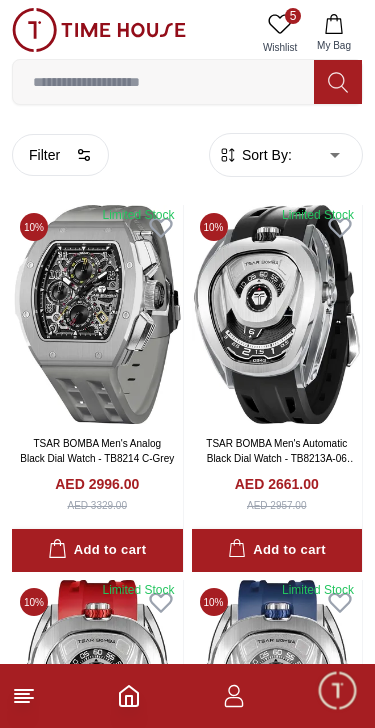type on "*" 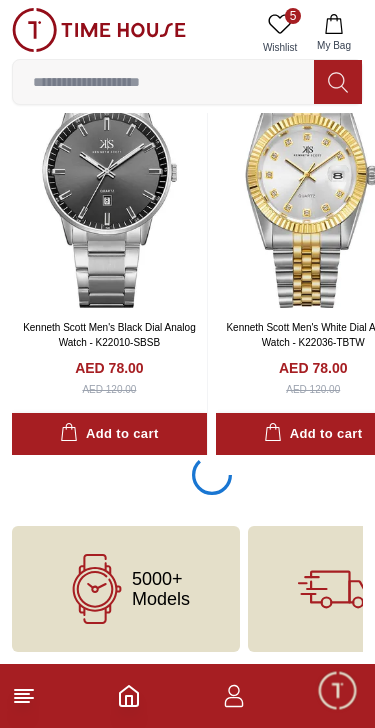 scroll, scrollTop: 3802, scrollLeft: 0, axis: vertical 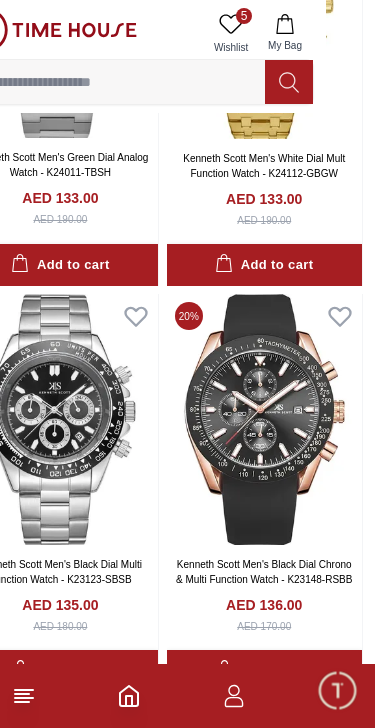 click at bounding box center [264, 419] 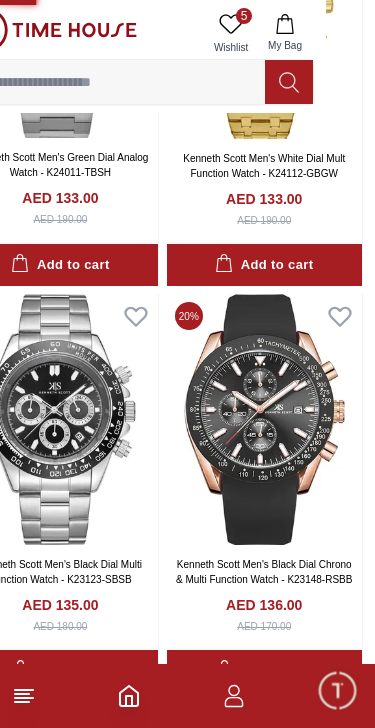 scroll, scrollTop: 0, scrollLeft: 0, axis: both 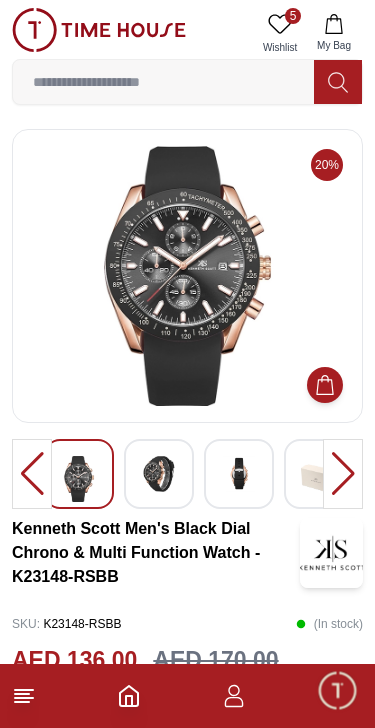 click at bounding box center [159, 474] 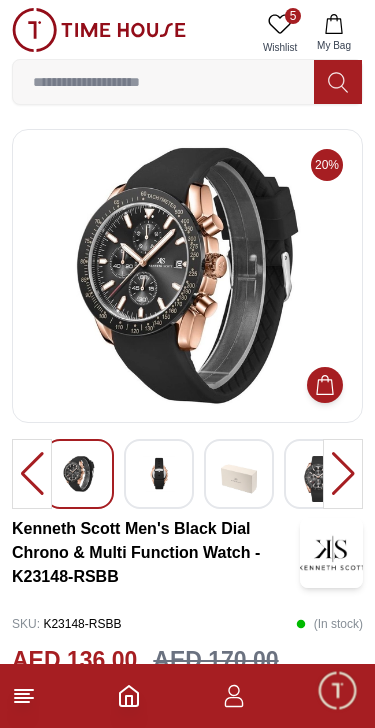 click at bounding box center (239, 479) 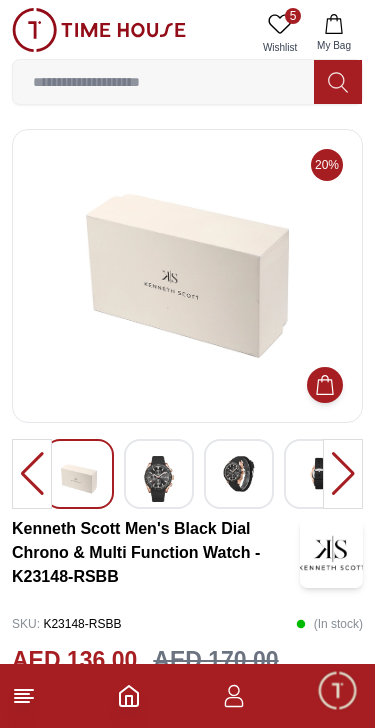 click at bounding box center (319, 474) 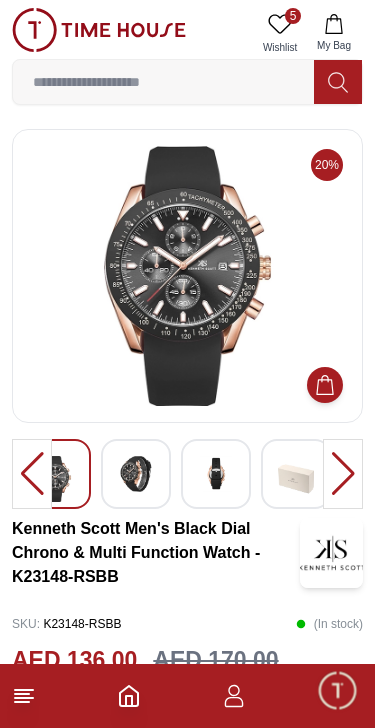 click at bounding box center [32, 474] 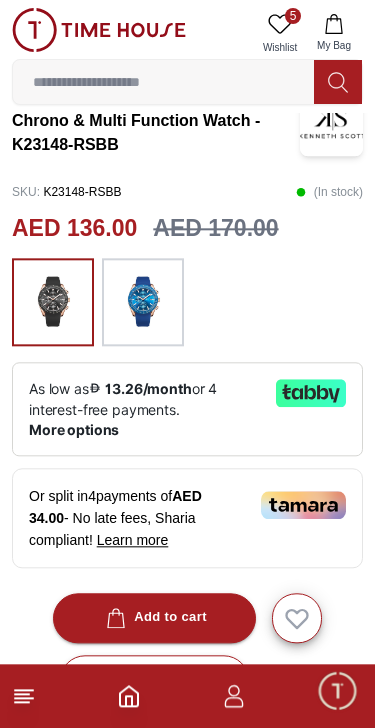 scroll, scrollTop: 431, scrollLeft: 0, axis: vertical 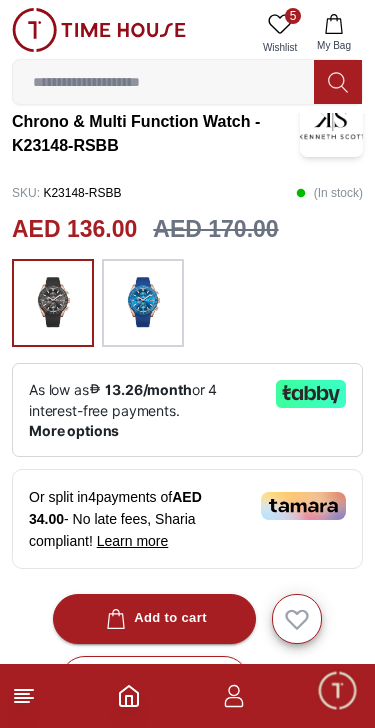 click 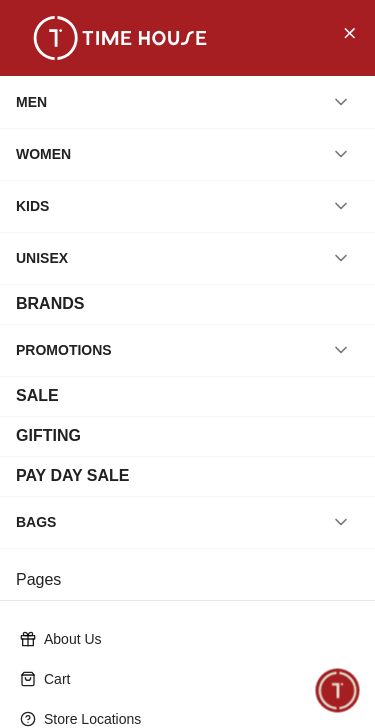 click 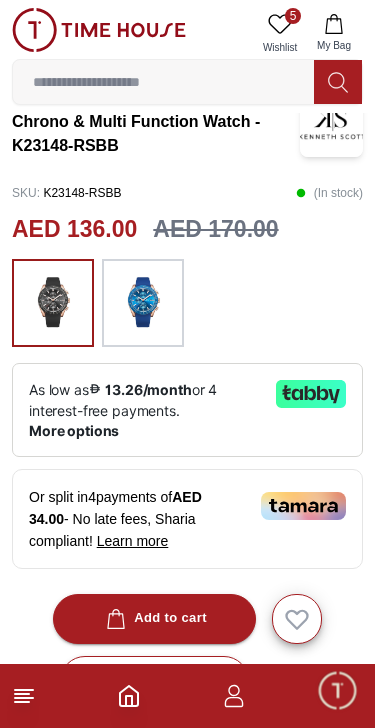 click at bounding box center [99, 30] 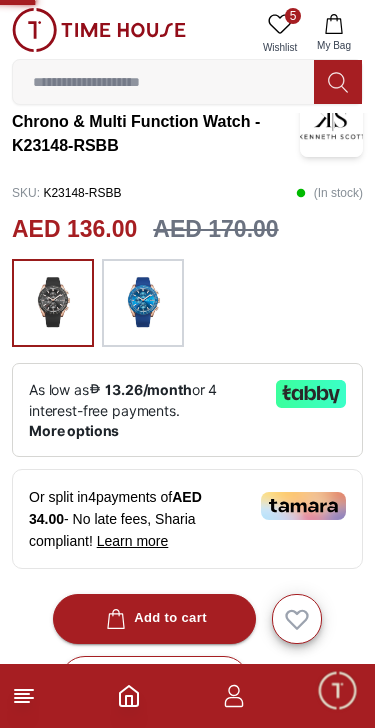 scroll, scrollTop: 0, scrollLeft: 0, axis: both 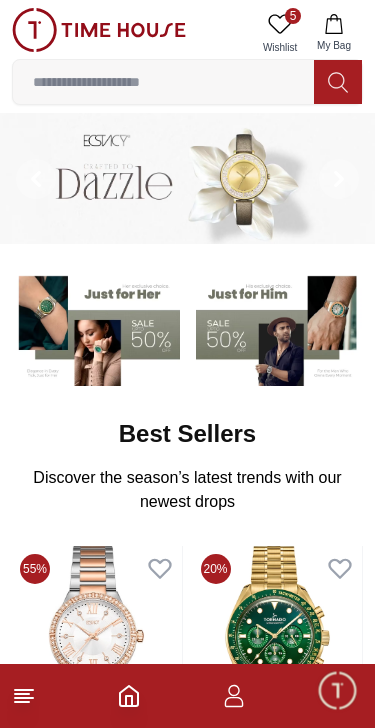click at bounding box center [280, 327] 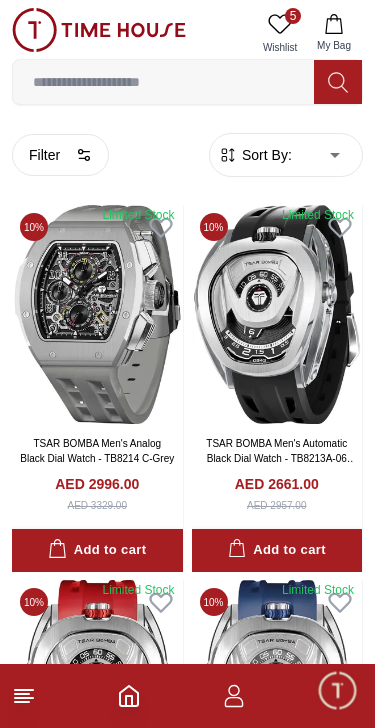 click on "100% Genuine products with International Warranty Shop From UAE | العربية | Currency | 5 Wishlist My Bag Help Our Stores My Account 5 Wishlist My Bag Home Filter By Clear Brands Quantum Lee Cooper Slazenger Kenneth Scott Astro Ecstacy Tornado CASIO CITIZEN GUESS ORIENT Police Ducati CERRUTI 1881 G-Shock Tsar Bomba Ciga Design Color Black Green Blue Red Dark Blue Silver Silver / Black Orange Rose Gold Grey White White / Rose Gold Silver / Silver Dark Blue / Silver Silver / Gold Silver / Rose Gold Black / Black Black / Silver Black / Rose Gold Gold Yellow Brown White / Silver Light Blue Black /Rose Gold Black /Grey Black /Red Black /Black Black / Rose Gold / Black Rose Gold / Black Rose Gold / Black / Black Pink Green /Silver Purple Silver Silver Silver / Blue Green / Green Blue / Black Blue / Blue Titanum Navy Blue Military Green Blue / Silver Champagne White / Gold Black Ivory Green / Silver Blue Army Green Camouflage Silver / White / Rose Gold Black / Blue Clasp 1" at bounding box center [187, 2074] 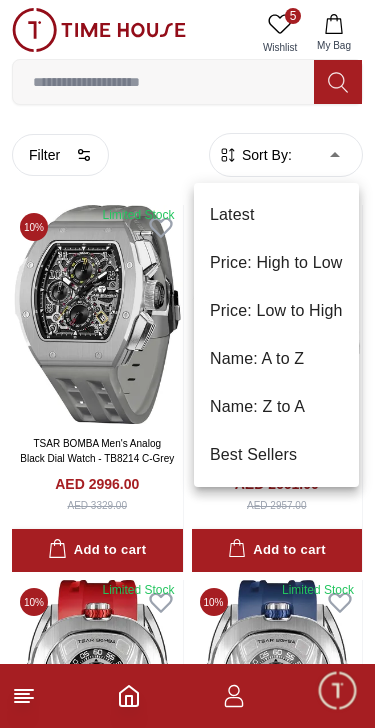 click on "Price: High to Low" at bounding box center [276, 263] 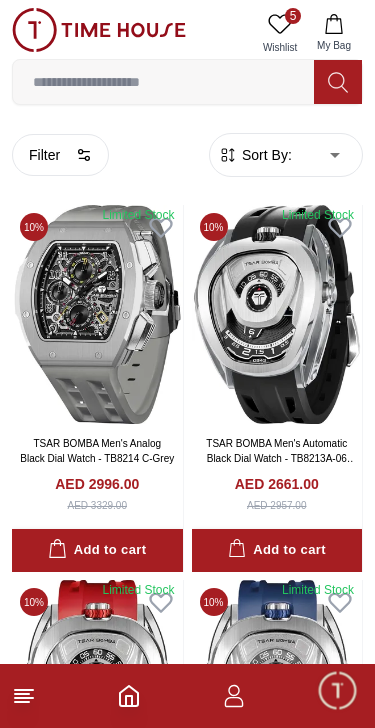 type on "*" 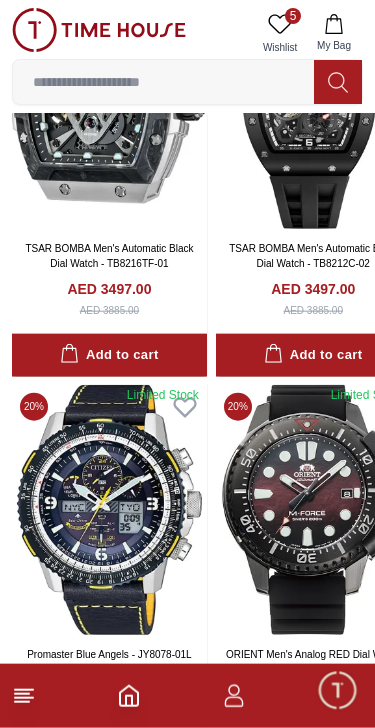 scroll, scrollTop: 1447, scrollLeft: 0, axis: vertical 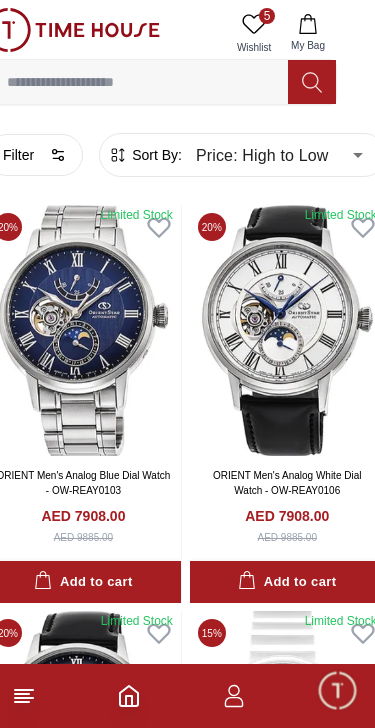 click on "Filter" at bounding box center (34, 155) 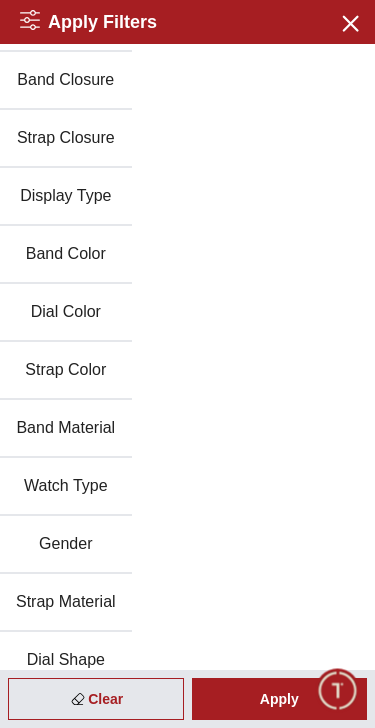 scroll, scrollTop: 174, scrollLeft: 0, axis: vertical 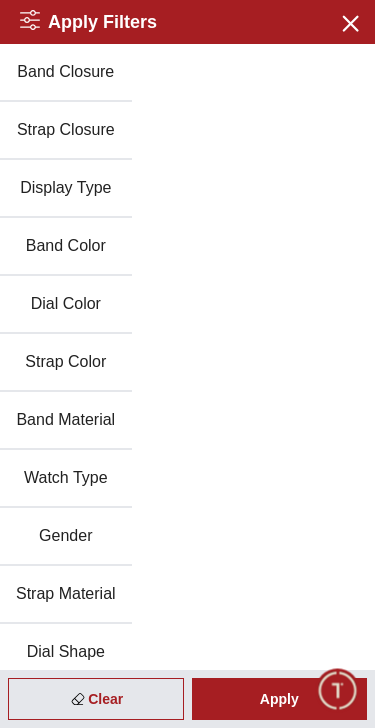 click on "Band Material" at bounding box center [66, 421] 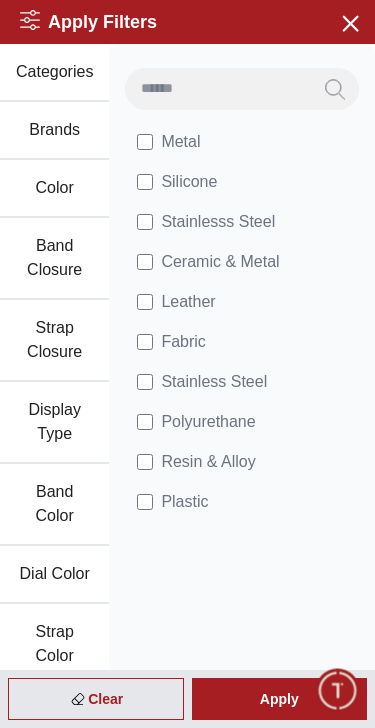 scroll, scrollTop: 0, scrollLeft: 0, axis: both 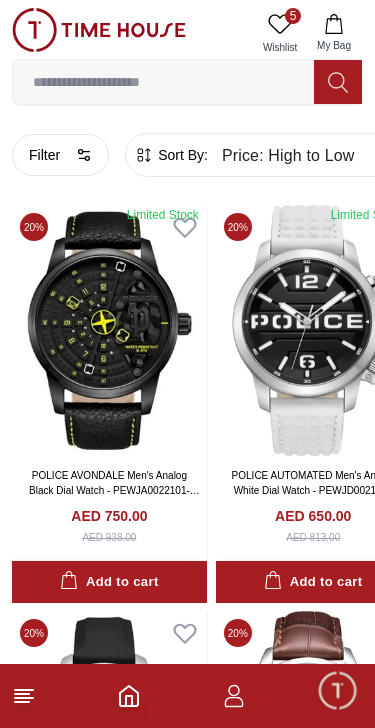 click on "Filter" at bounding box center (60, 155) 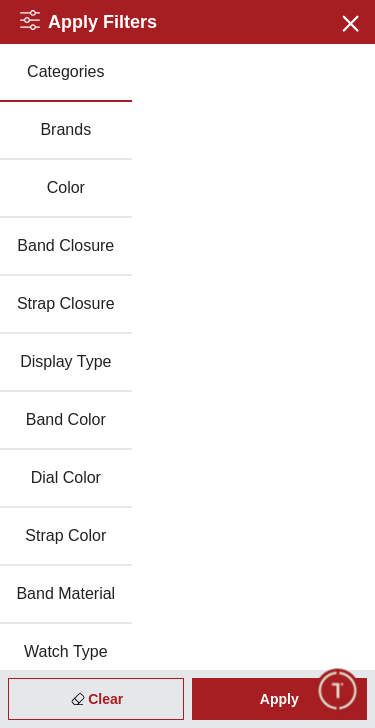 click 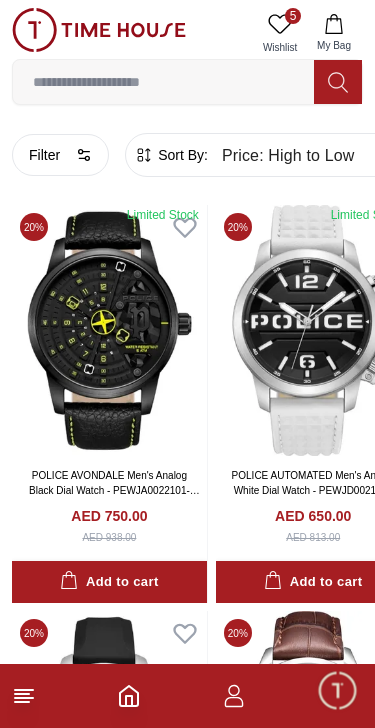 click at bounding box center (99, 30) 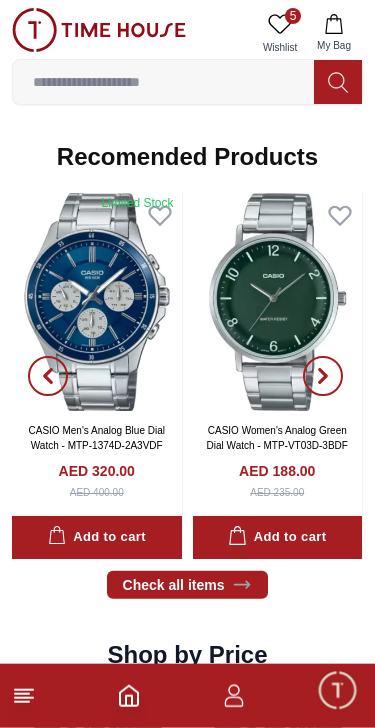 scroll, scrollTop: 1817, scrollLeft: 0, axis: vertical 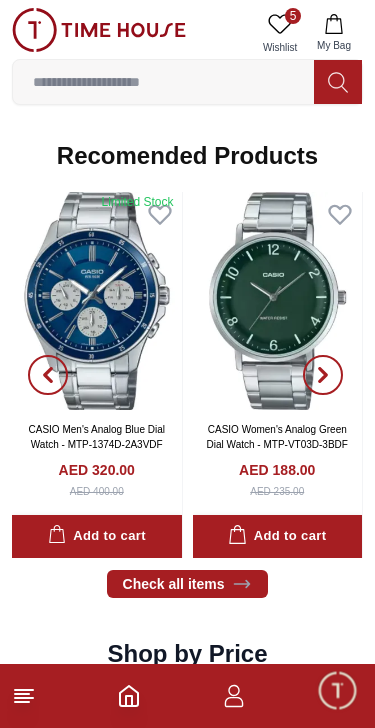 click 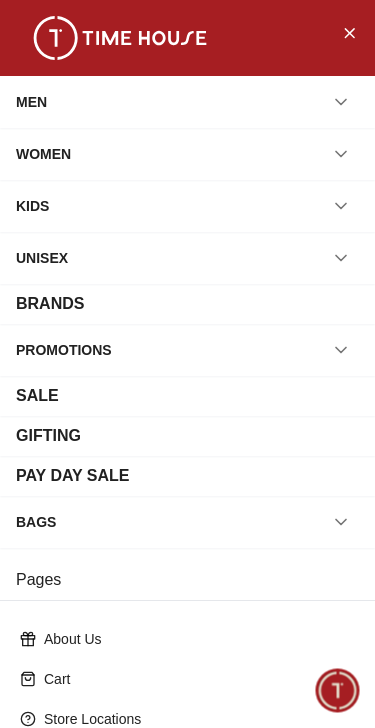click 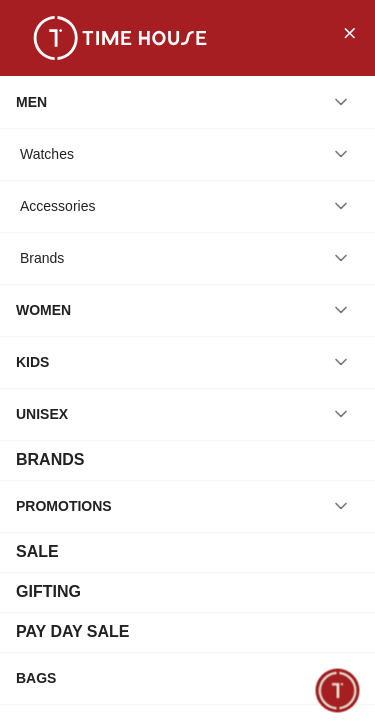 click on "BRANDS" at bounding box center (50, 460) 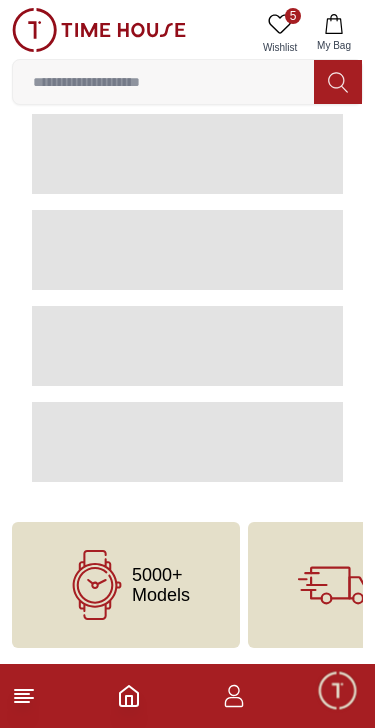 scroll, scrollTop: 0, scrollLeft: 0, axis: both 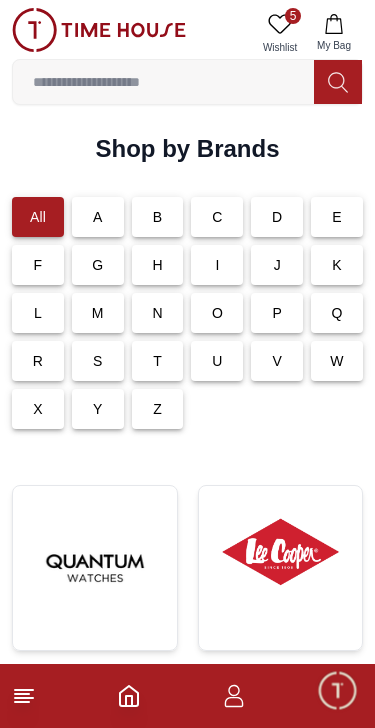 click on "L" at bounding box center (38, 313) 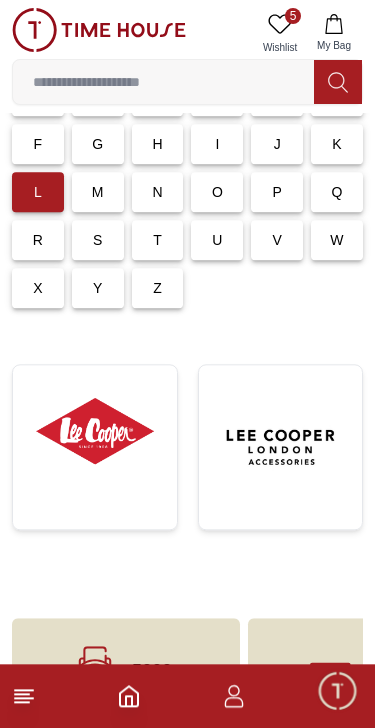 scroll, scrollTop: 181, scrollLeft: 0, axis: vertical 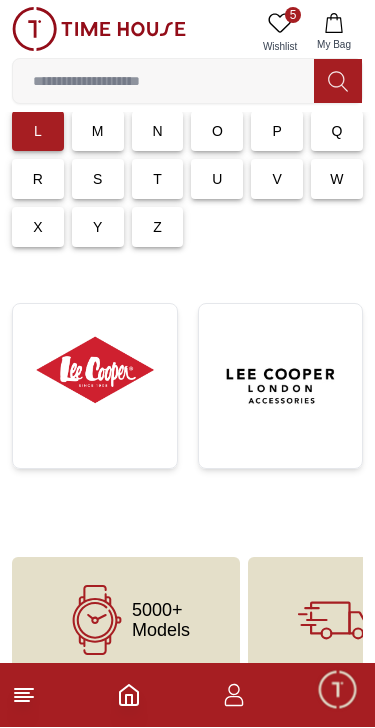 click at bounding box center (95, 371) 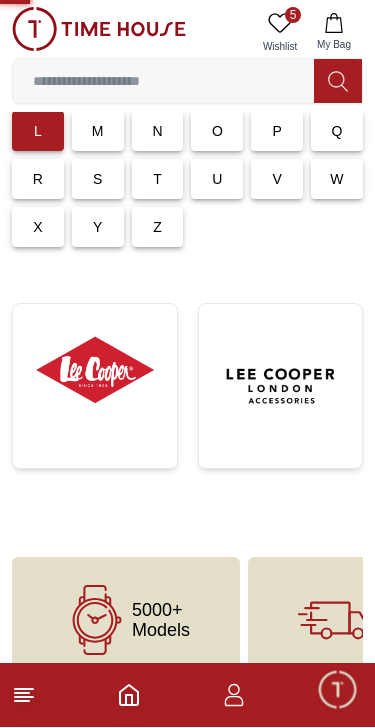 scroll, scrollTop: 182, scrollLeft: 0, axis: vertical 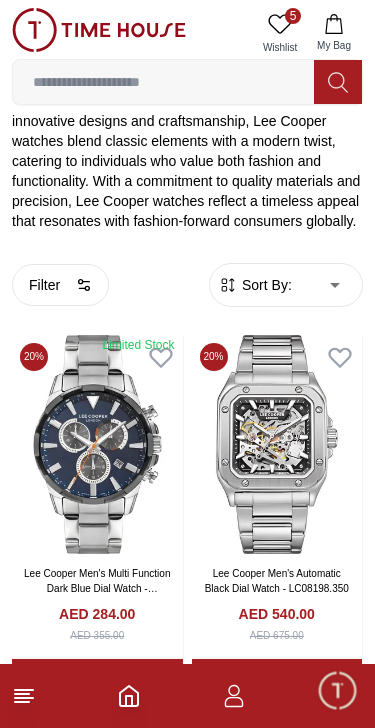 click on "100% Genuine products with International Warranty Shop From UAE | العربية | Currency | 5 Wishlist My Bag Help Our Stores My Account 5 Wishlist My Bag Home Lee-Cooper Lee Cooper Lee Cooper is a renowned watch brand that combines British heritage with contemporary style. Known for its innovative designs and craftsmanship, Lee Cooper watches blend classic elements with a modern twist, catering to individuals who value both fashion and functionality. With a commitment to quality materials and precision, Lee Cooper watches reflect a timeless appeal that resonates with fashion-forward consumers globally. Filter By Clear Color Black Green Blue Red Dark Blue Silver Silver / Black Rose Gold Grey White Mop Silver / Silver Dark Blue / Silver Silver / Gold Silver / Rose Gold Black / Black Yellow Brown White Mop / Silver Blue / Rose Gold Pink Green /Silver Purple Silver Silver Silver / Blue Bridge Width 19 mm 21 mm 22 mm -2 mm 2 mm 18 mm 17 mm 14 mm 16 mm -1 mm 20 mm 15 mm Lens Width 53 mm Red" at bounding box center (187, 1951) 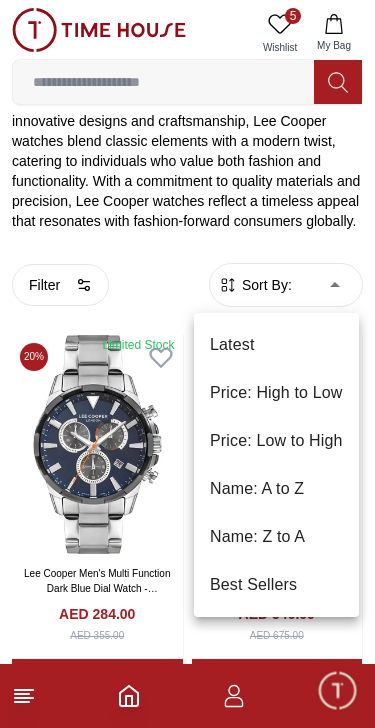 click on "Price: High to Low" at bounding box center (276, 393) 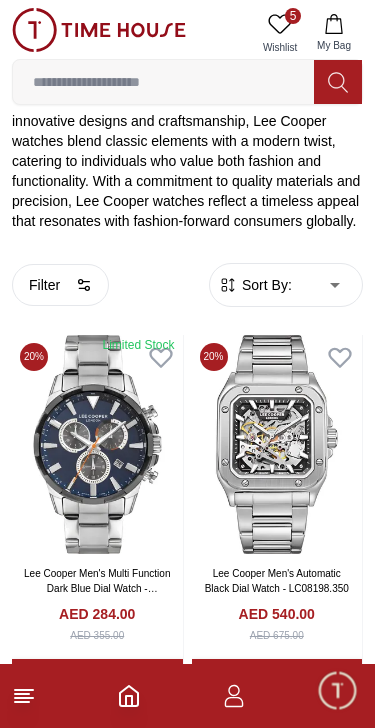 type on "*" 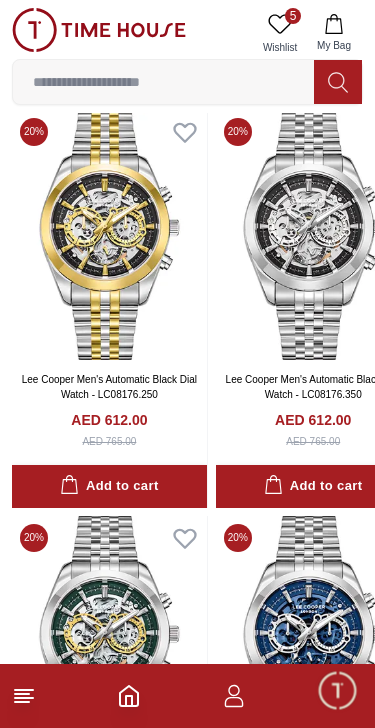 scroll, scrollTop: 604, scrollLeft: 0, axis: vertical 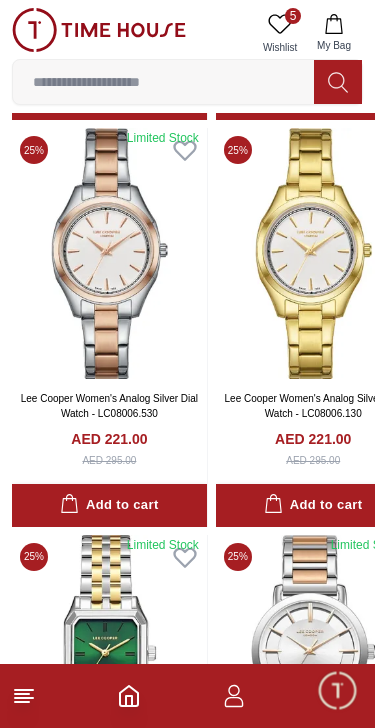 click 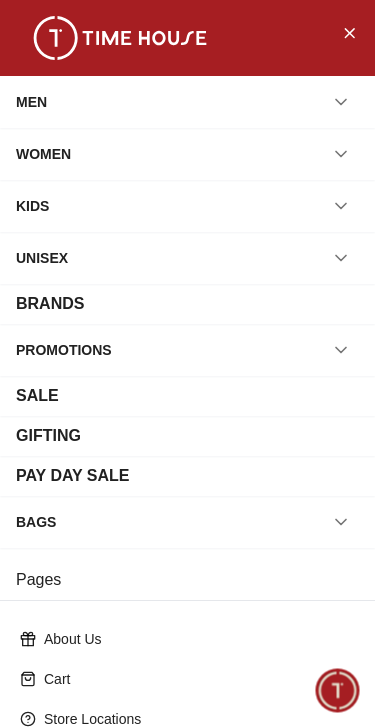 click on "BRANDS" at bounding box center [50, 304] 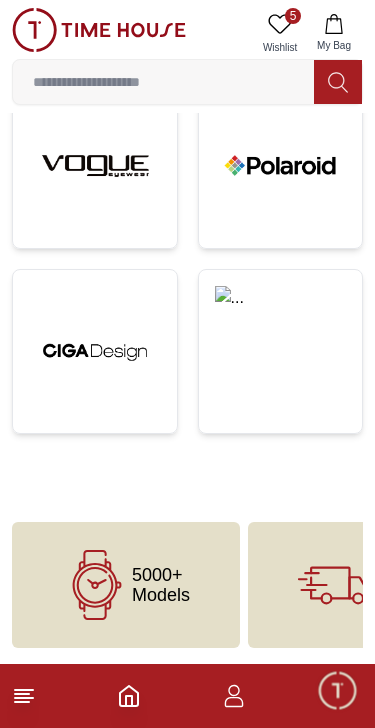 scroll, scrollTop: 0, scrollLeft: 0, axis: both 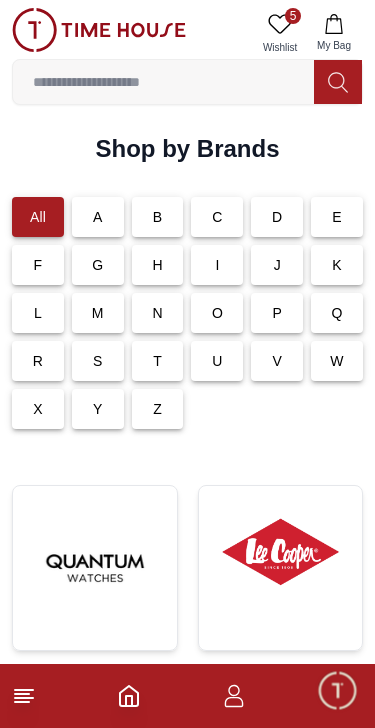 click on "T" at bounding box center (158, 361) 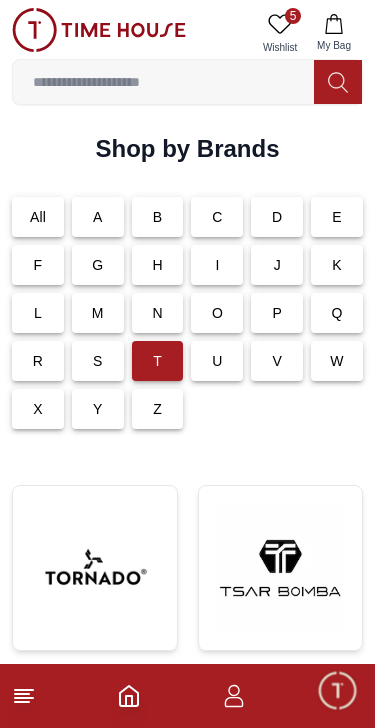 scroll, scrollTop: 217, scrollLeft: 0, axis: vertical 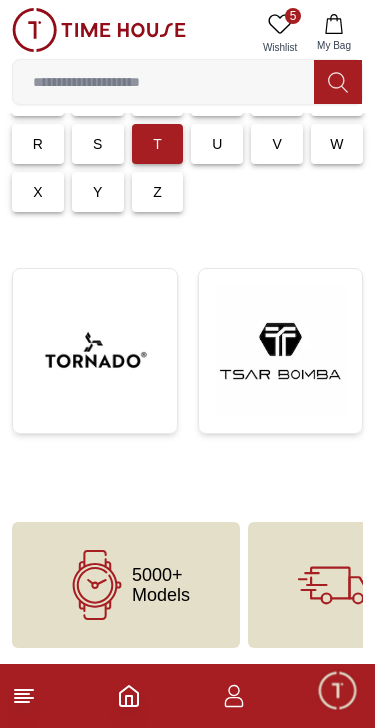 click at bounding box center [95, 351] 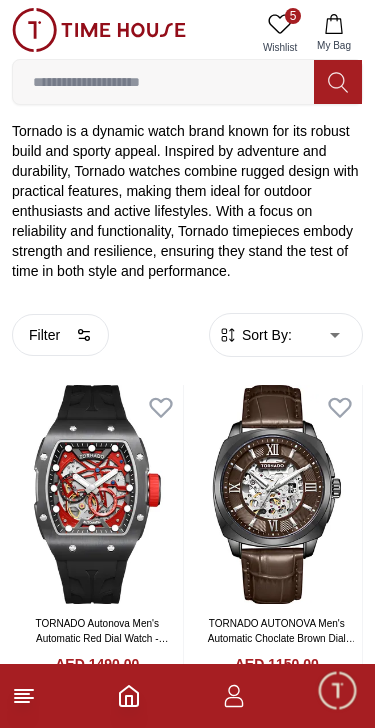 scroll, scrollTop: 410, scrollLeft: 0, axis: vertical 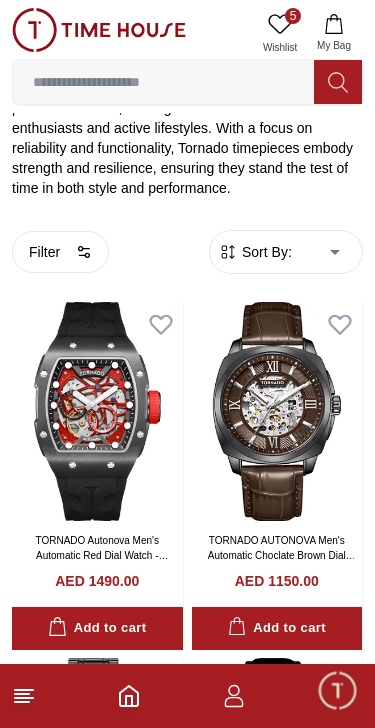 click on "100% Genuine products with International Warranty Shop From UAE | العربية | Currency | 5 Wishlist My Bag Help Our Stores My Account 5 Wishlist My Bag Home Tornado Tornado Tornado is a dynamic watch brand known for its robust build and sporty appeal. Inspired by adventure and durability, Tornado watches combine rugged design with practical features, making them ideal for outdoor enthusiasts and active lifestyles. With a focus on reliability and functionality, Tornado timepieces embody strength and resilience, ensuring they stand the test of time in both style and performance. Filter By Clear Color Black Green Blue Red Dark Blue Silver Silver / Black Orange Rose Gold Grey White Silver / Gold Silver / Rose Gold Gold Yellow Brown Light Blue Silver / Blue Navy Blue Military Green Blue / Silver Champagne White / Gold Black Ivory Green / Silver Black / Blue Black/Silver Blue/Silver Navy blue Cadet Blue Gold / Green Blue / Gold Silver / Silver Deep Blue Green / Gold Black / Gun Metal" at bounding box center [187, 1880] 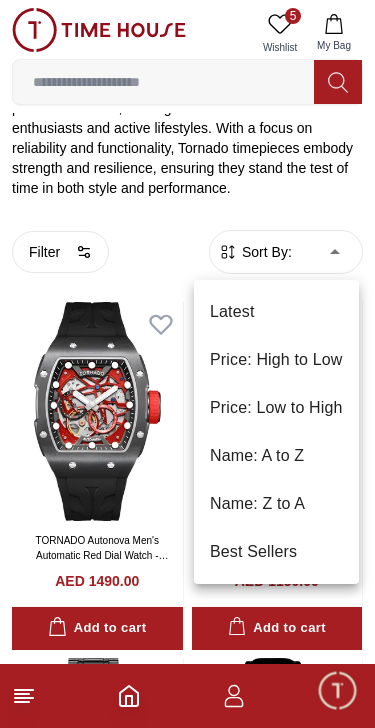 click on "Price: High to Low" at bounding box center [276, 360] 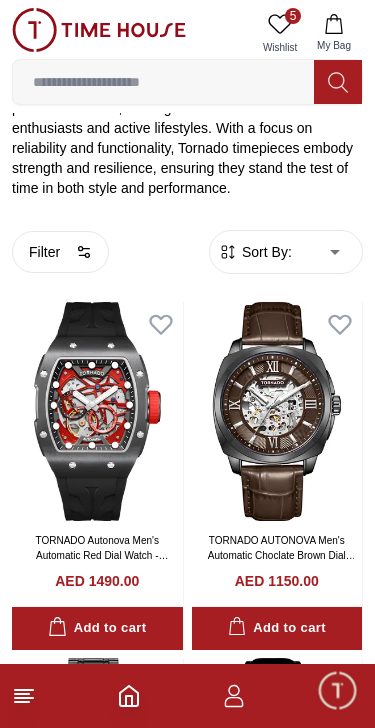 type on "*" 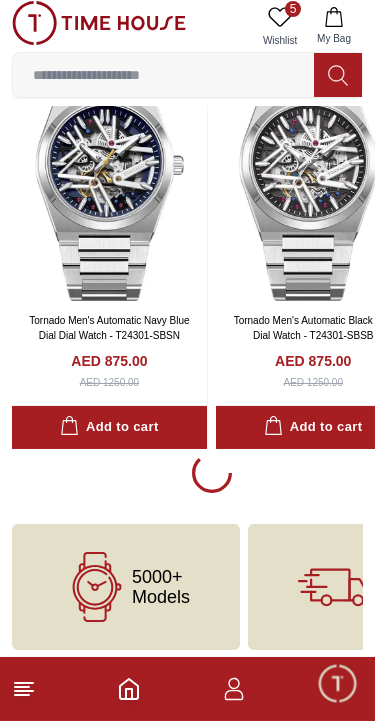 scroll, scrollTop: 4232, scrollLeft: 0, axis: vertical 